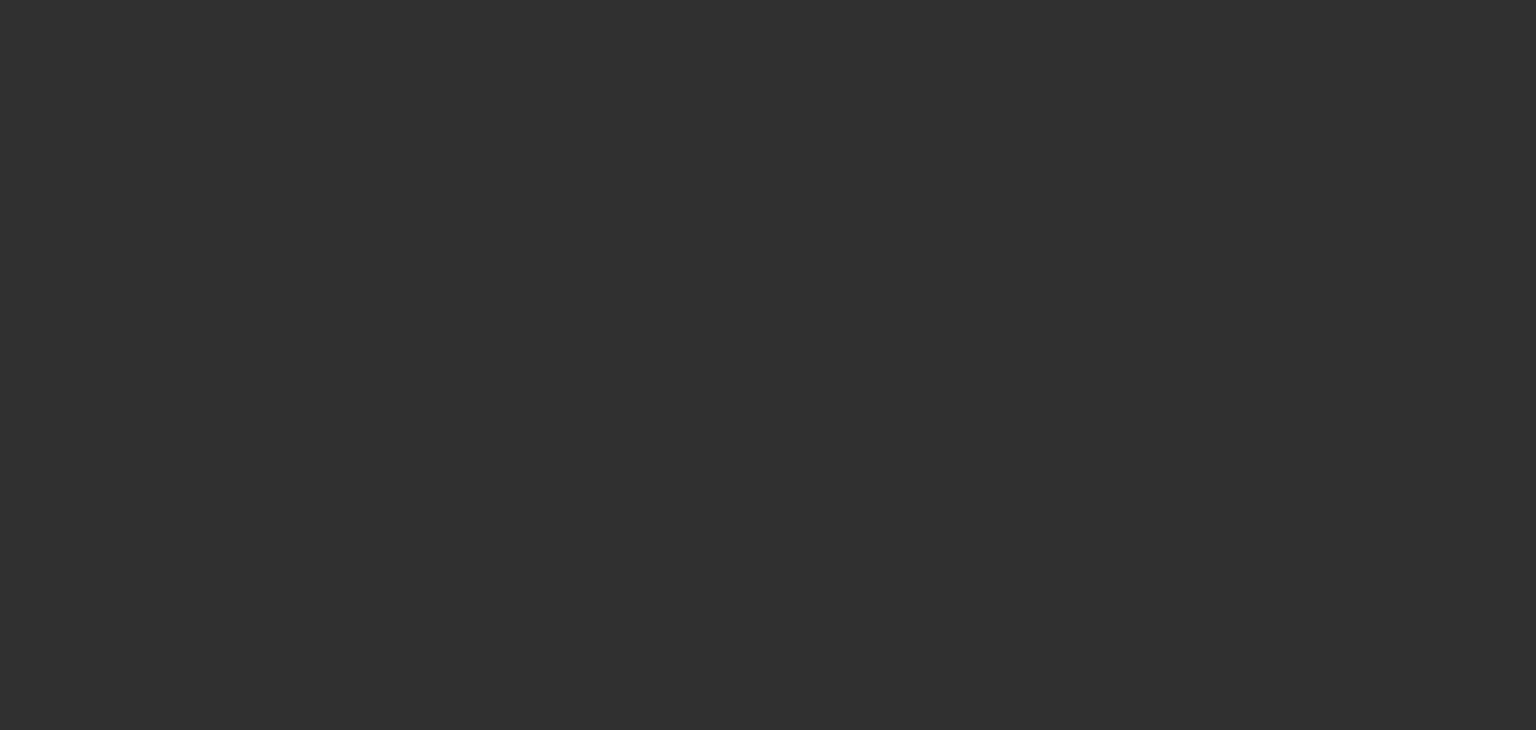 scroll, scrollTop: 0, scrollLeft: 0, axis: both 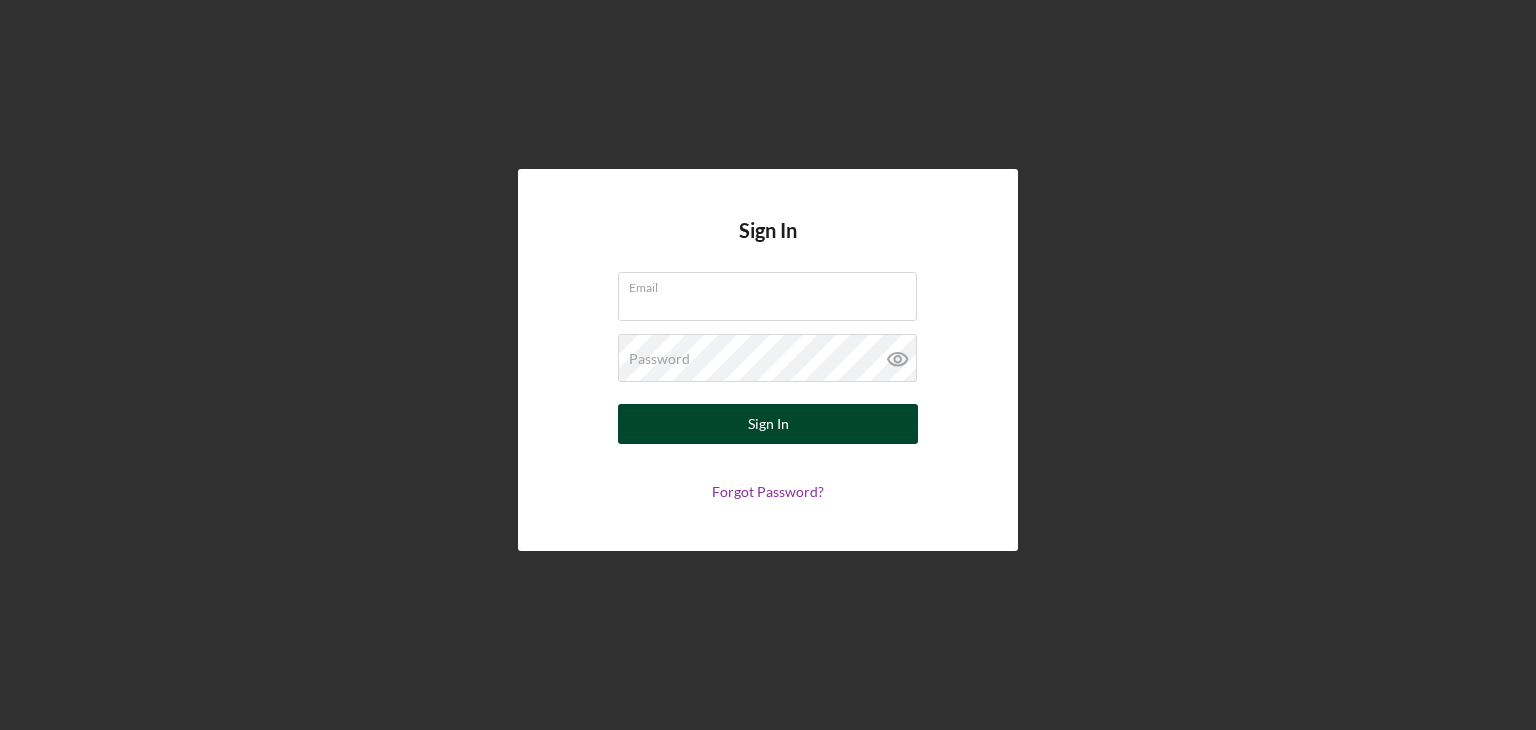 type on "[EMAIL]" 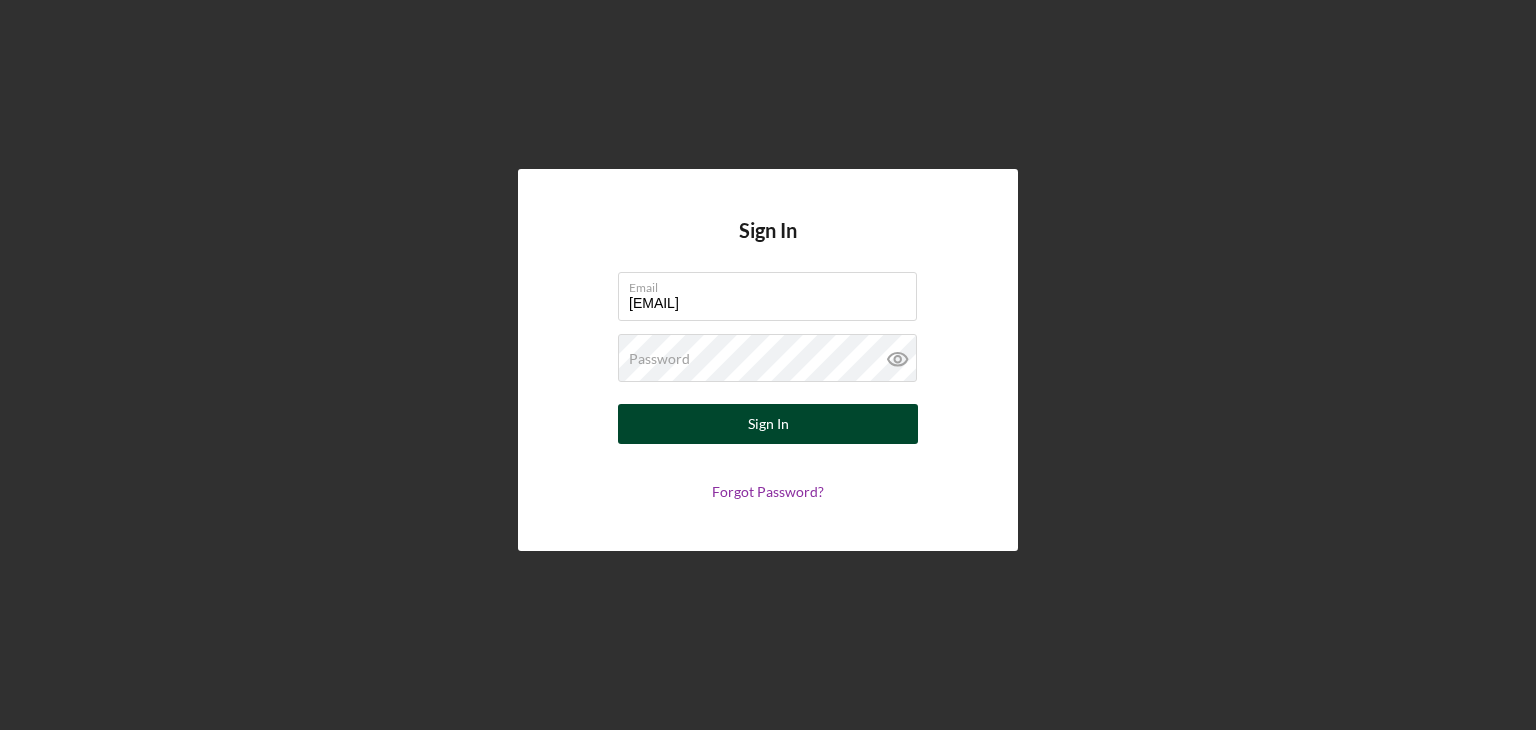 click on "Sign In" at bounding box center [768, 424] 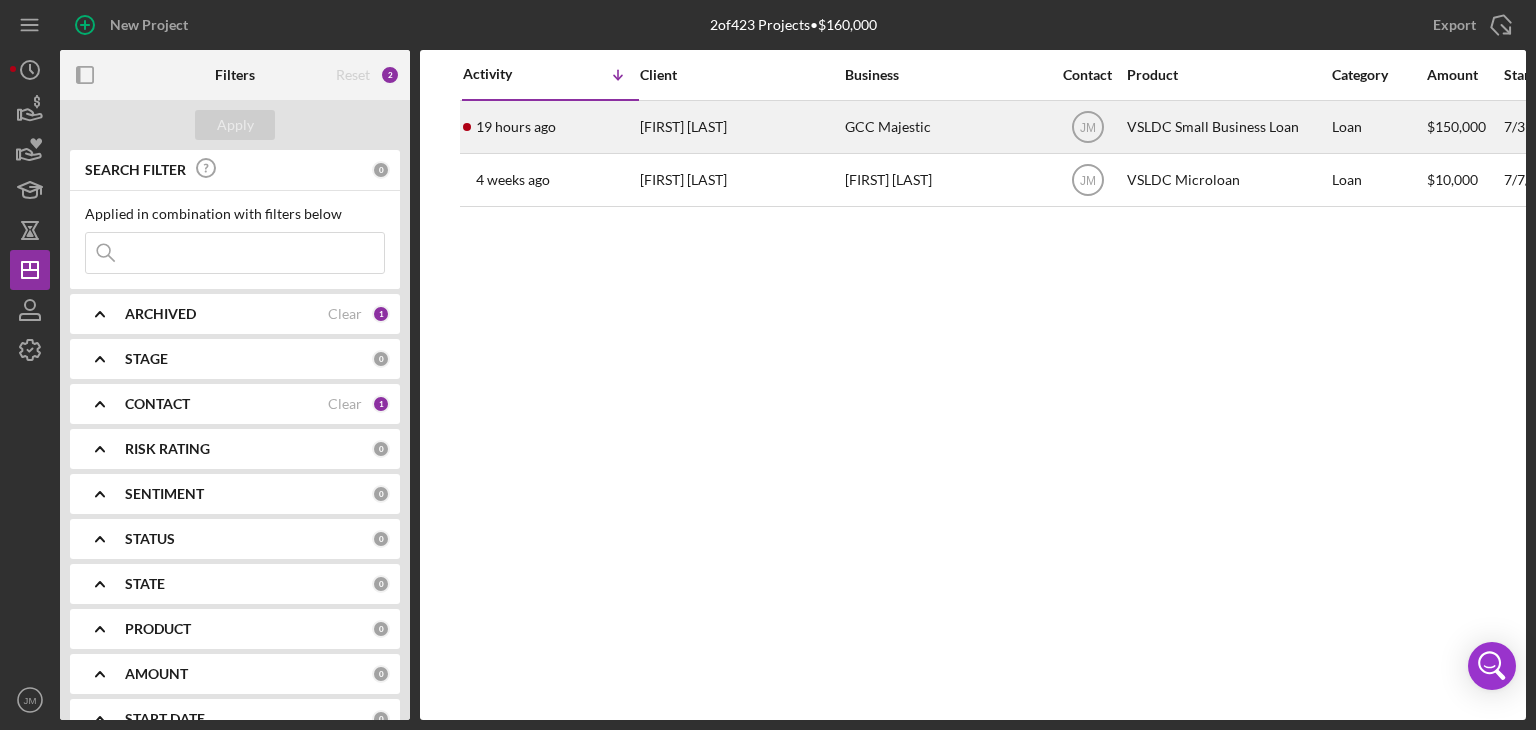 click on "19 hours ago" at bounding box center (516, 127) 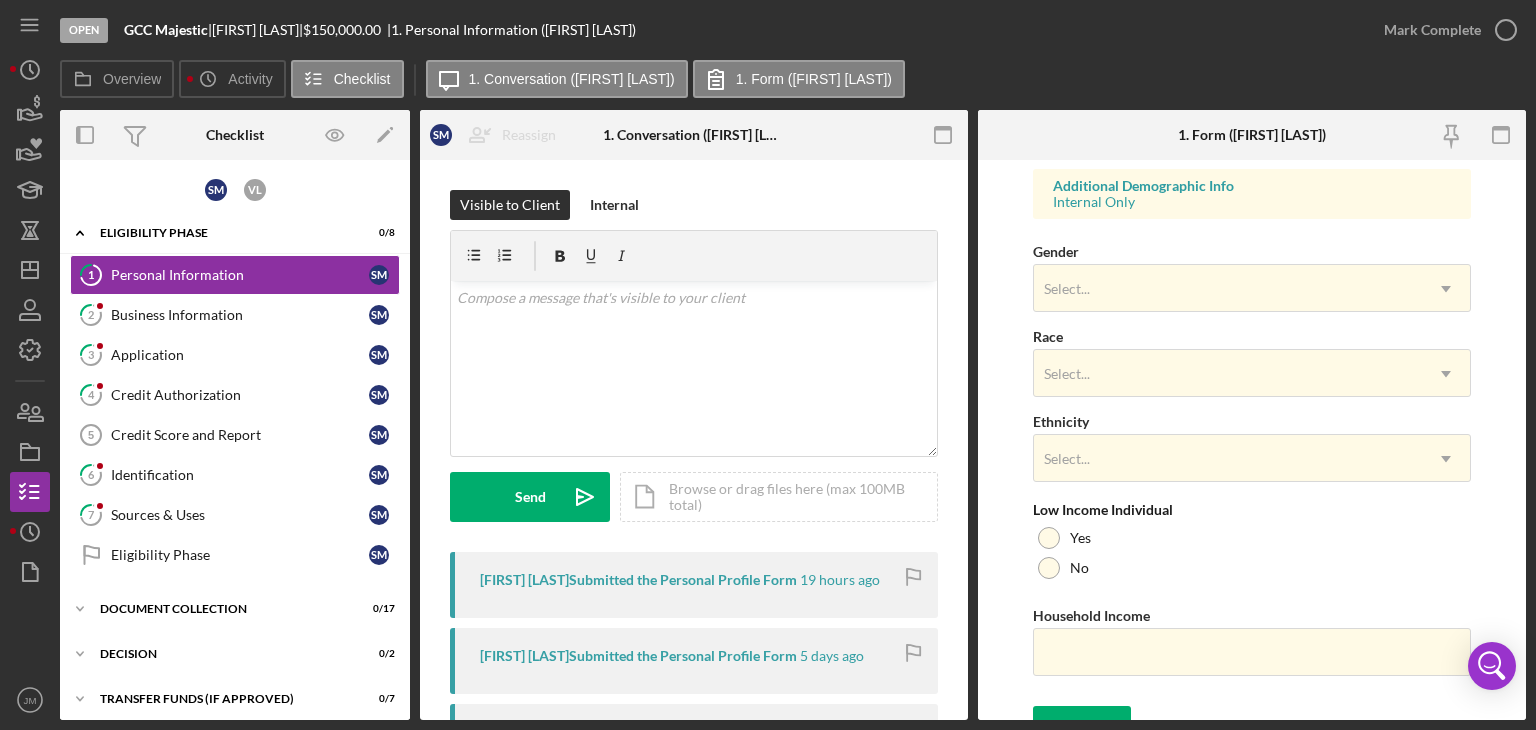 scroll, scrollTop: 772, scrollLeft: 0, axis: vertical 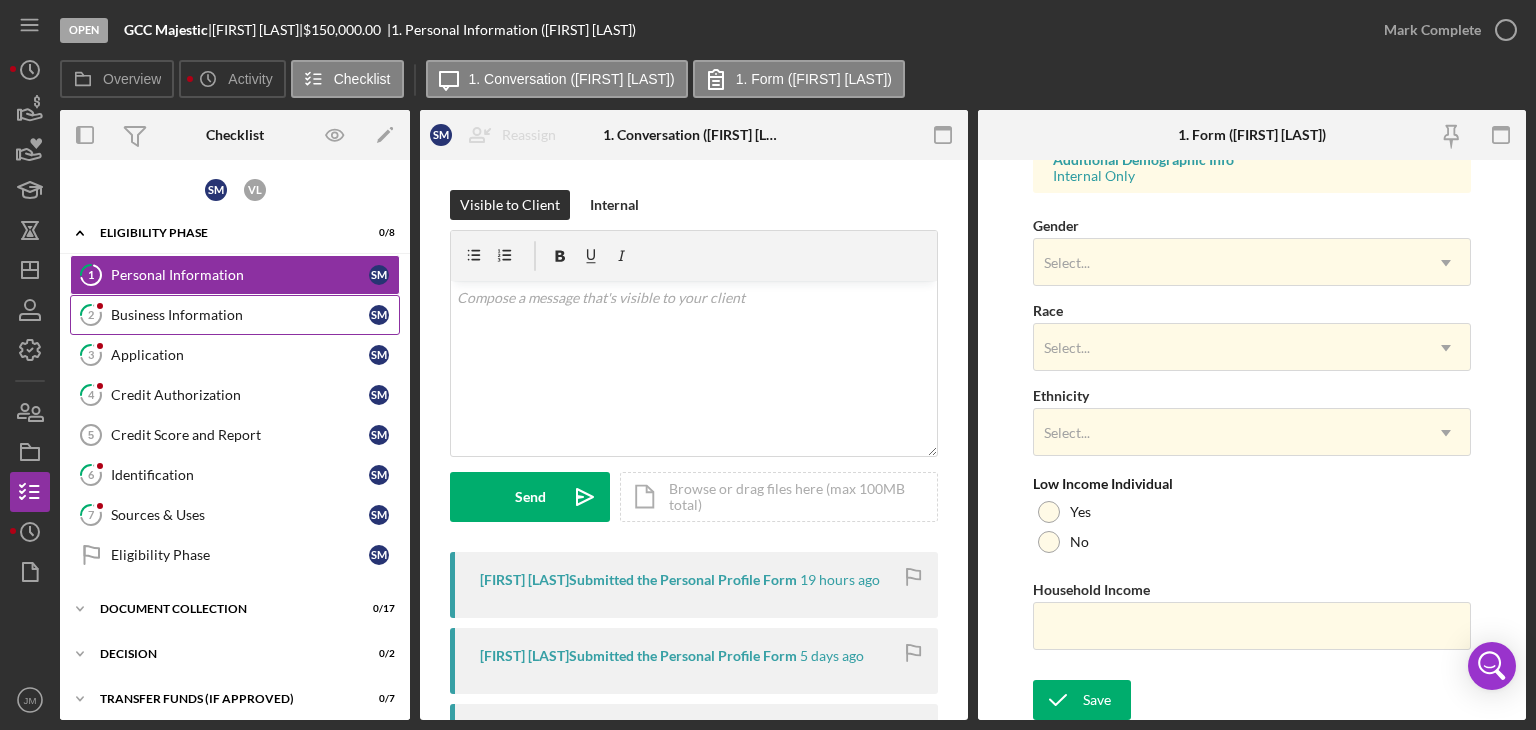 click on "Business Information" at bounding box center (240, 315) 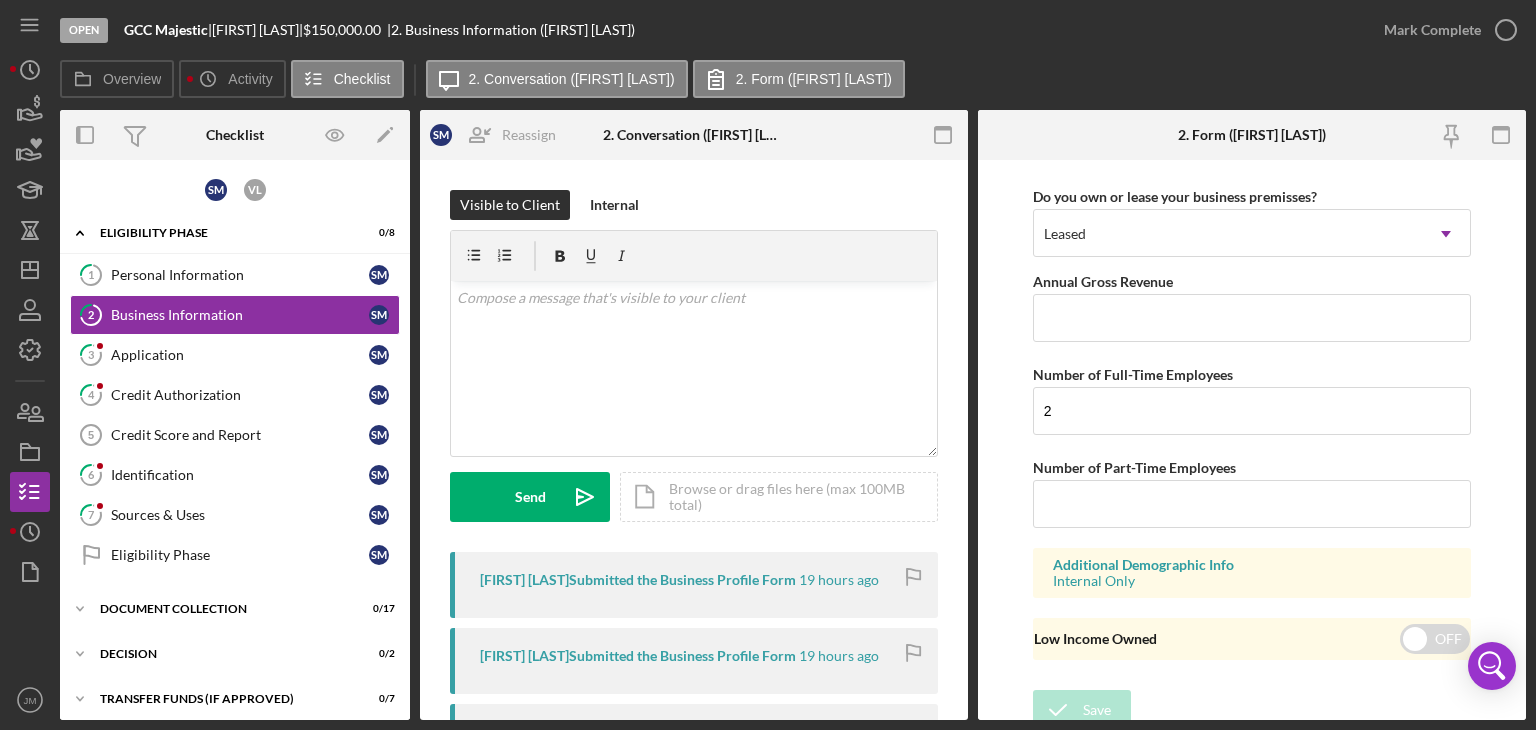 scroll, scrollTop: 1916, scrollLeft: 0, axis: vertical 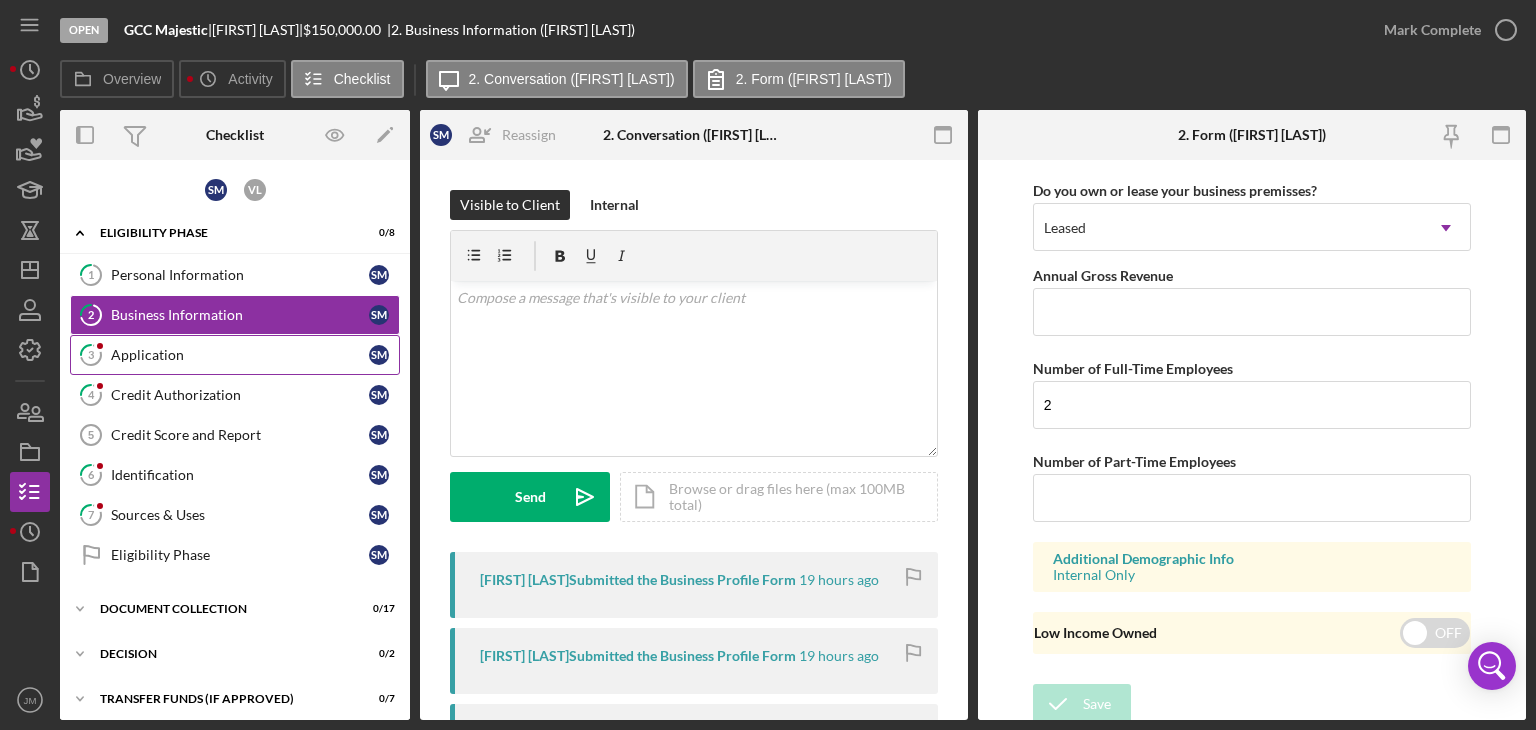 click on "Application" at bounding box center (240, 355) 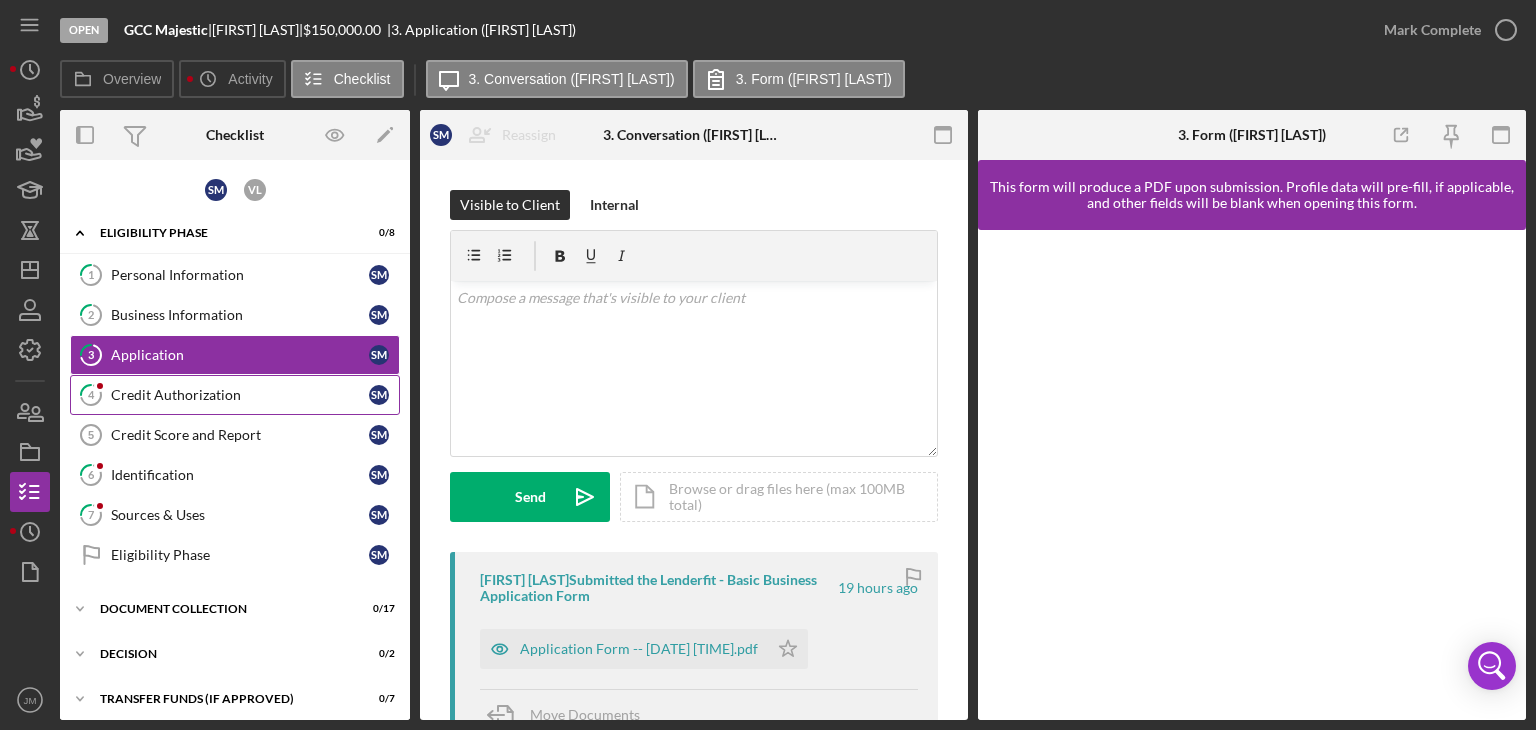 click on "4 Credit Authorization S [INITIAL]" at bounding box center (235, 395) 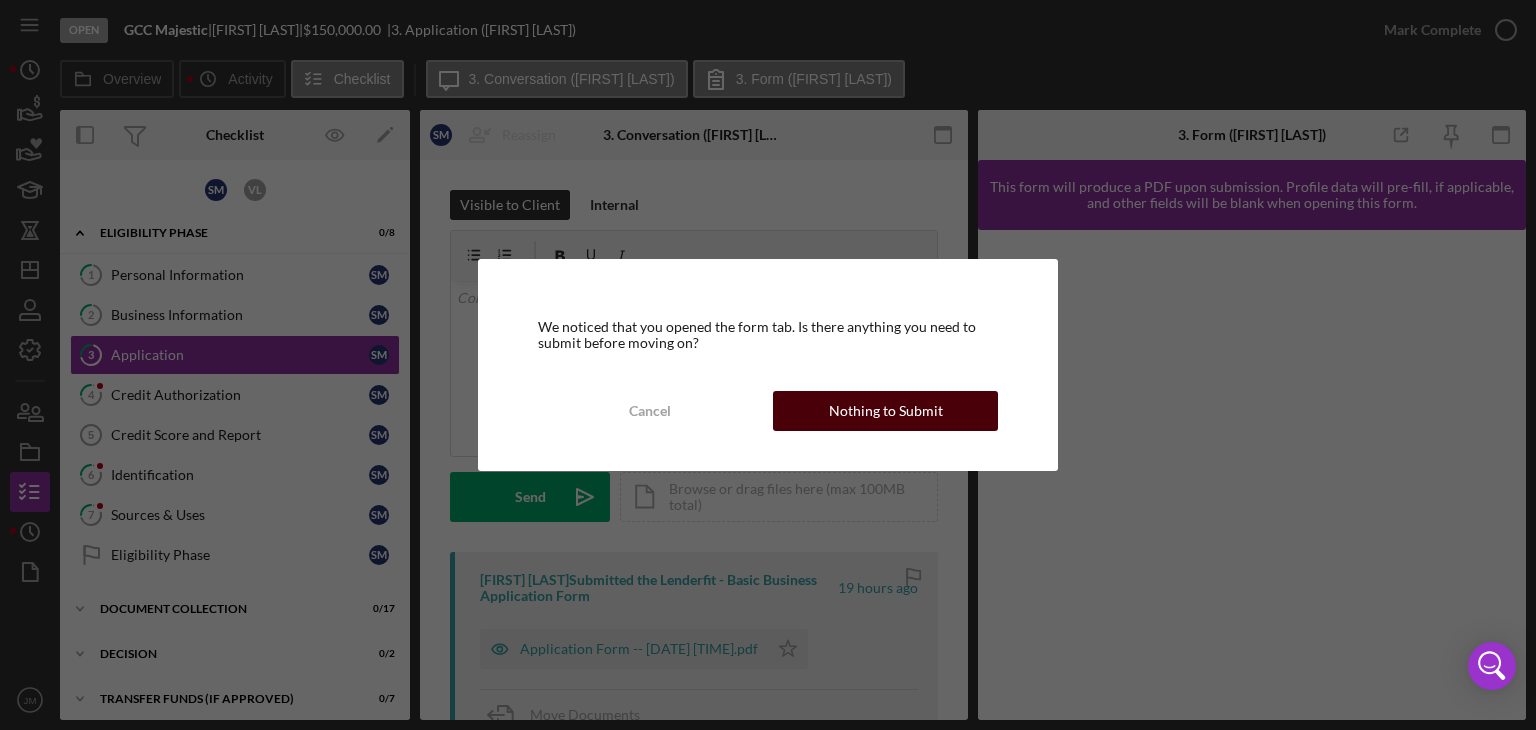 click on "Nothing to Submit" at bounding box center [886, 411] 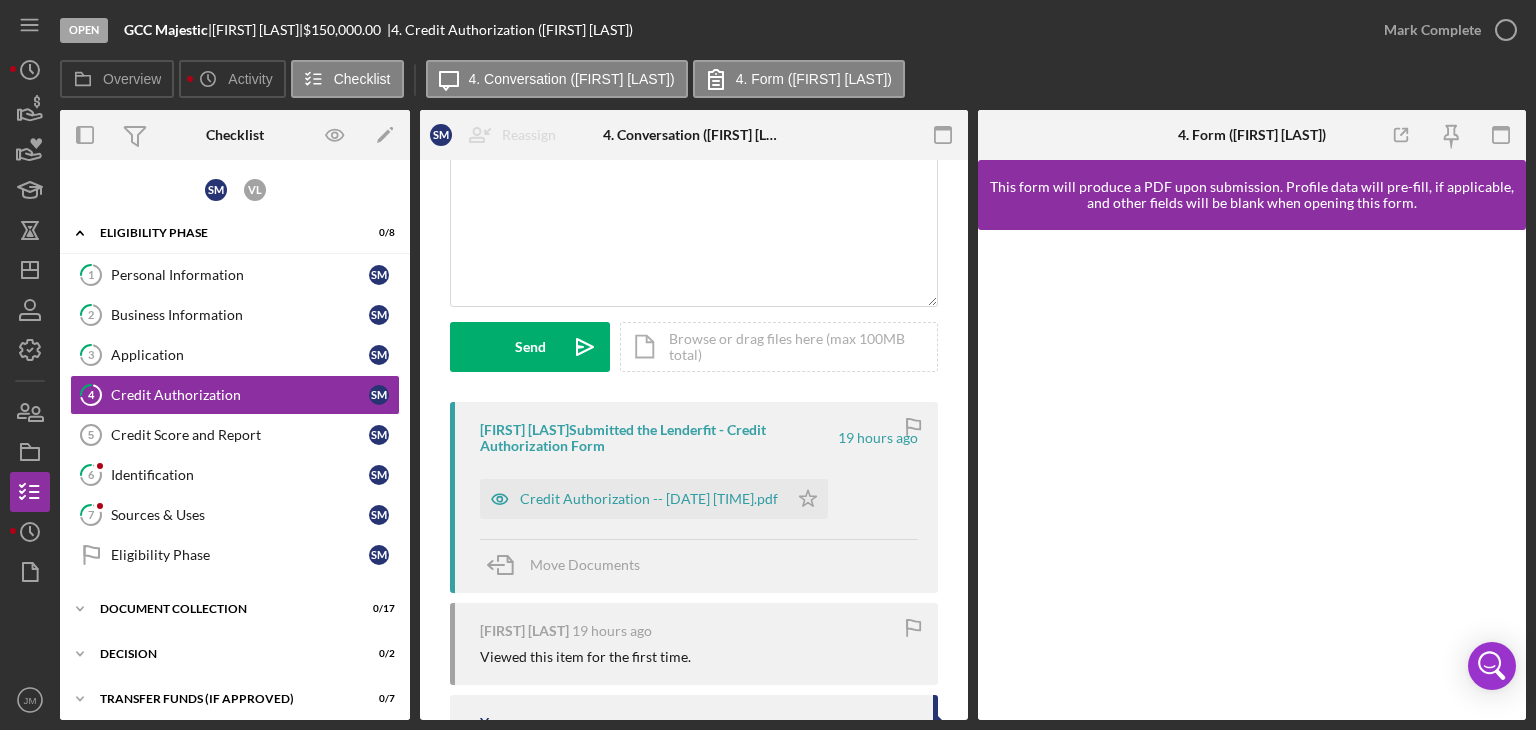 scroll, scrollTop: 263, scrollLeft: 0, axis: vertical 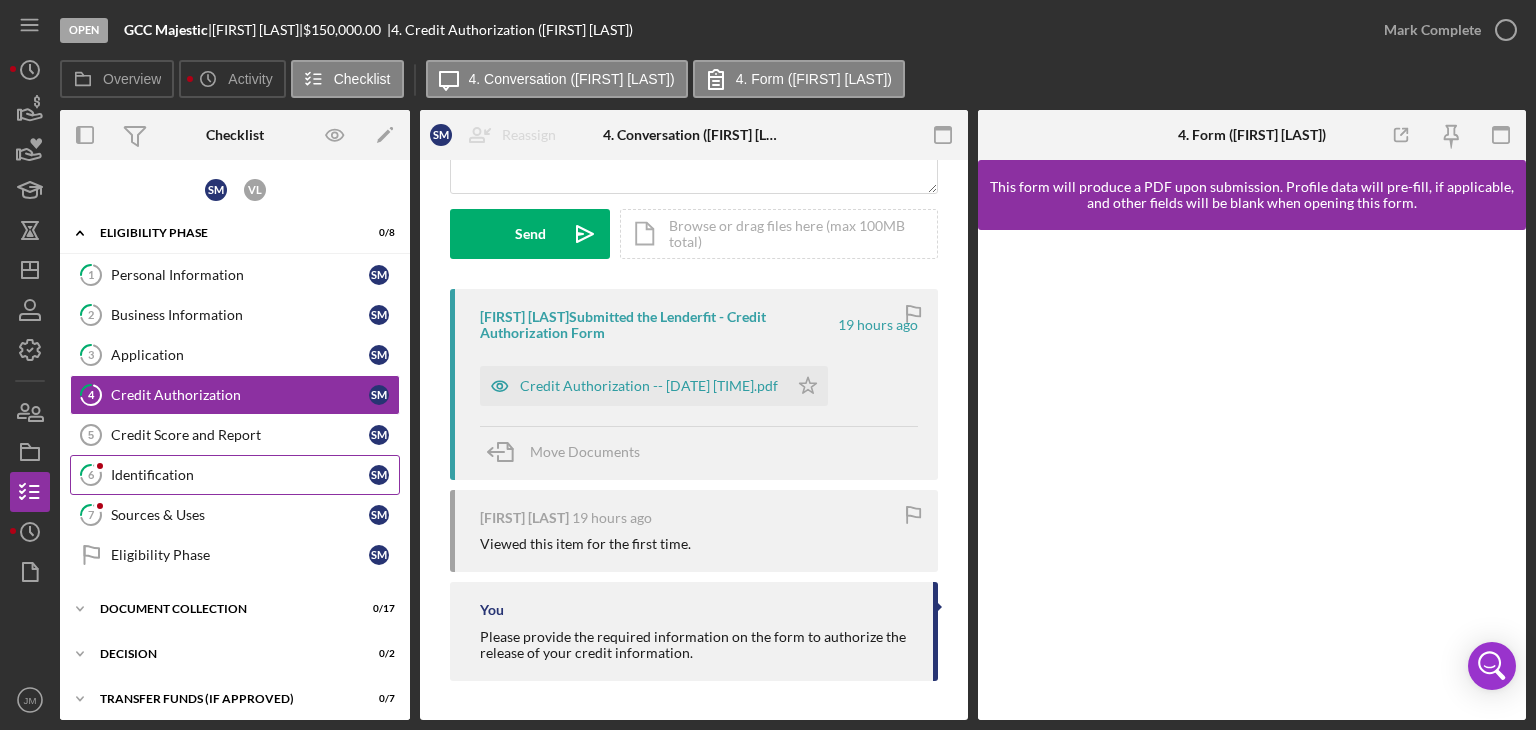 click on "6 Identification S [INITIAL]" at bounding box center (235, 475) 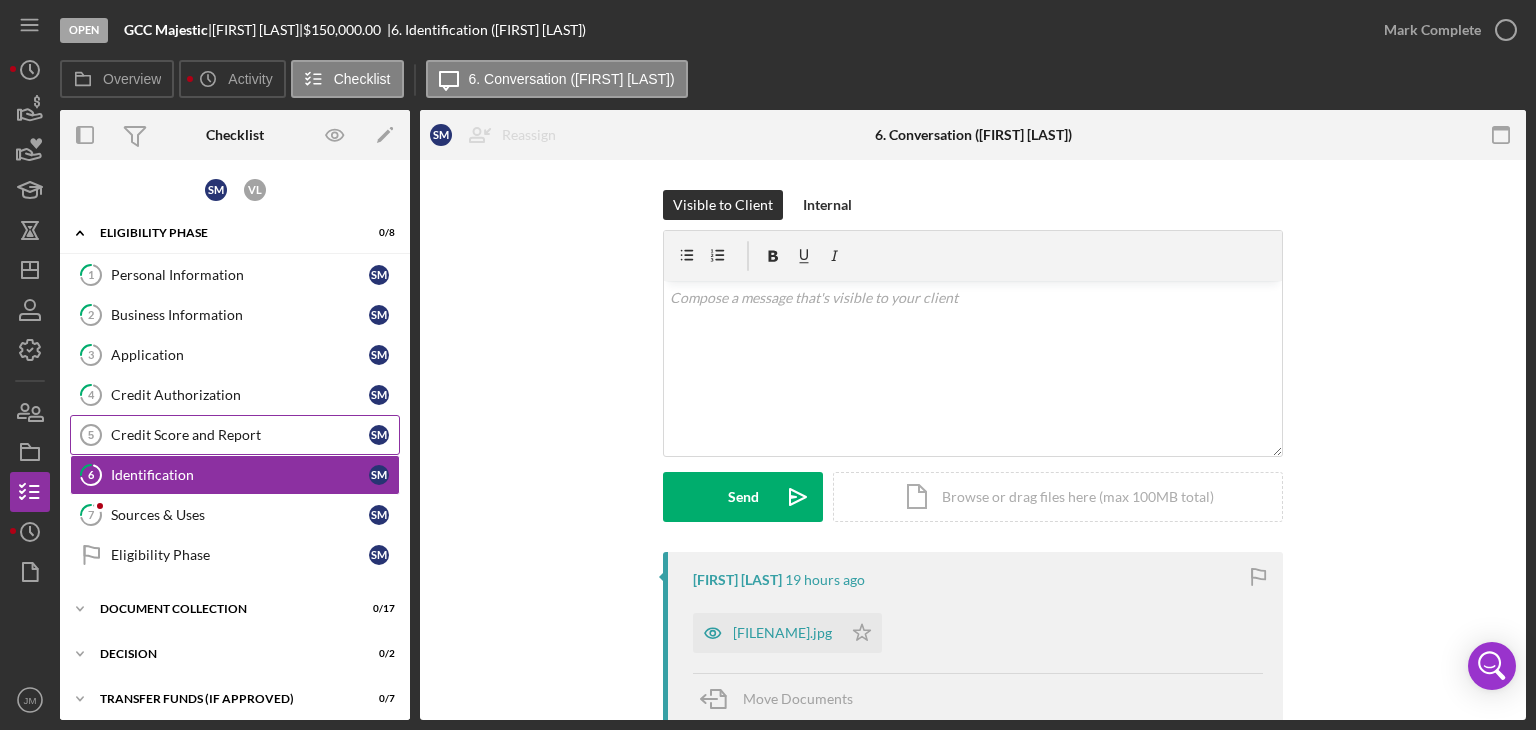 click on "Credit Score and Report 5 Credit Score and Report S [INITIAL]" at bounding box center [235, 435] 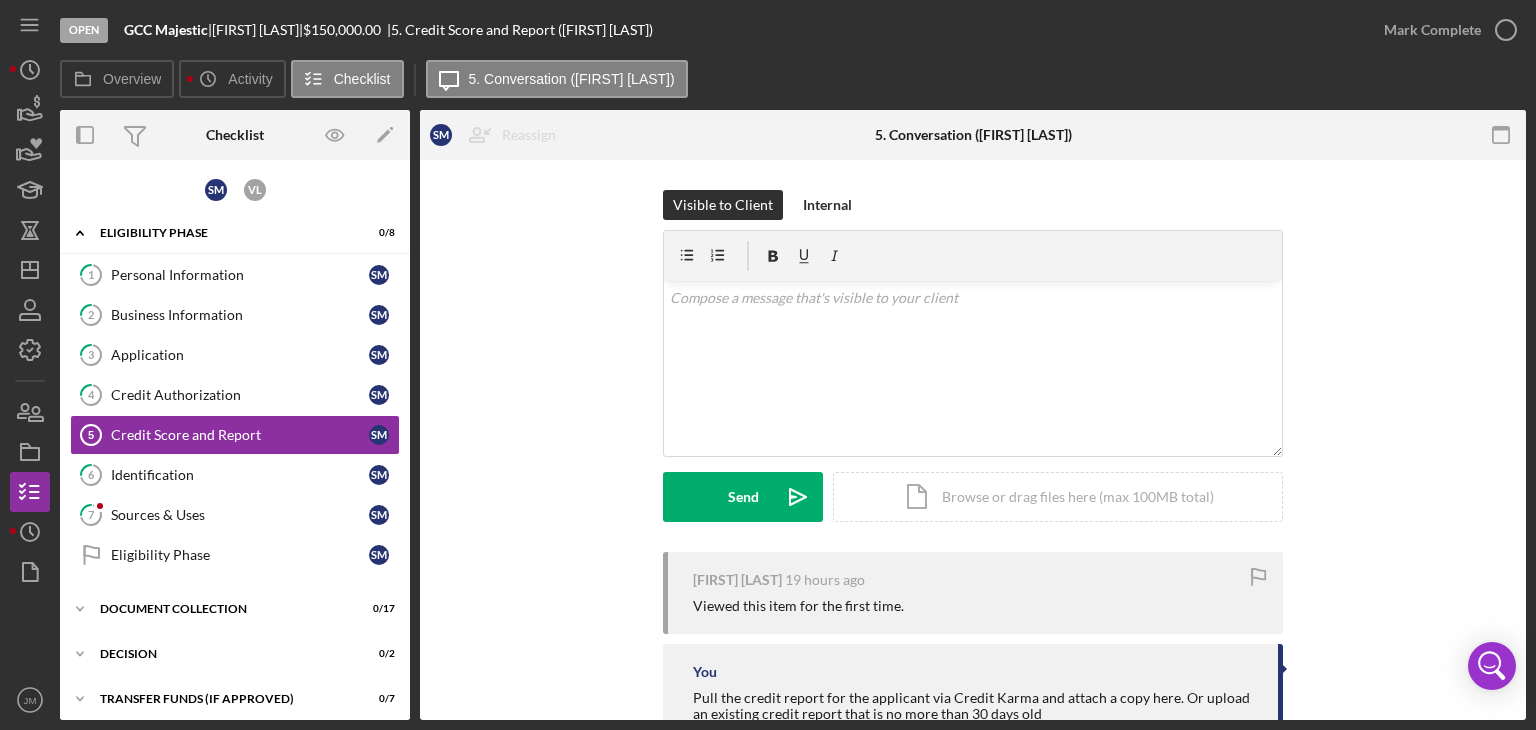 scroll, scrollTop: 62, scrollLeft: 0, axis: vertical 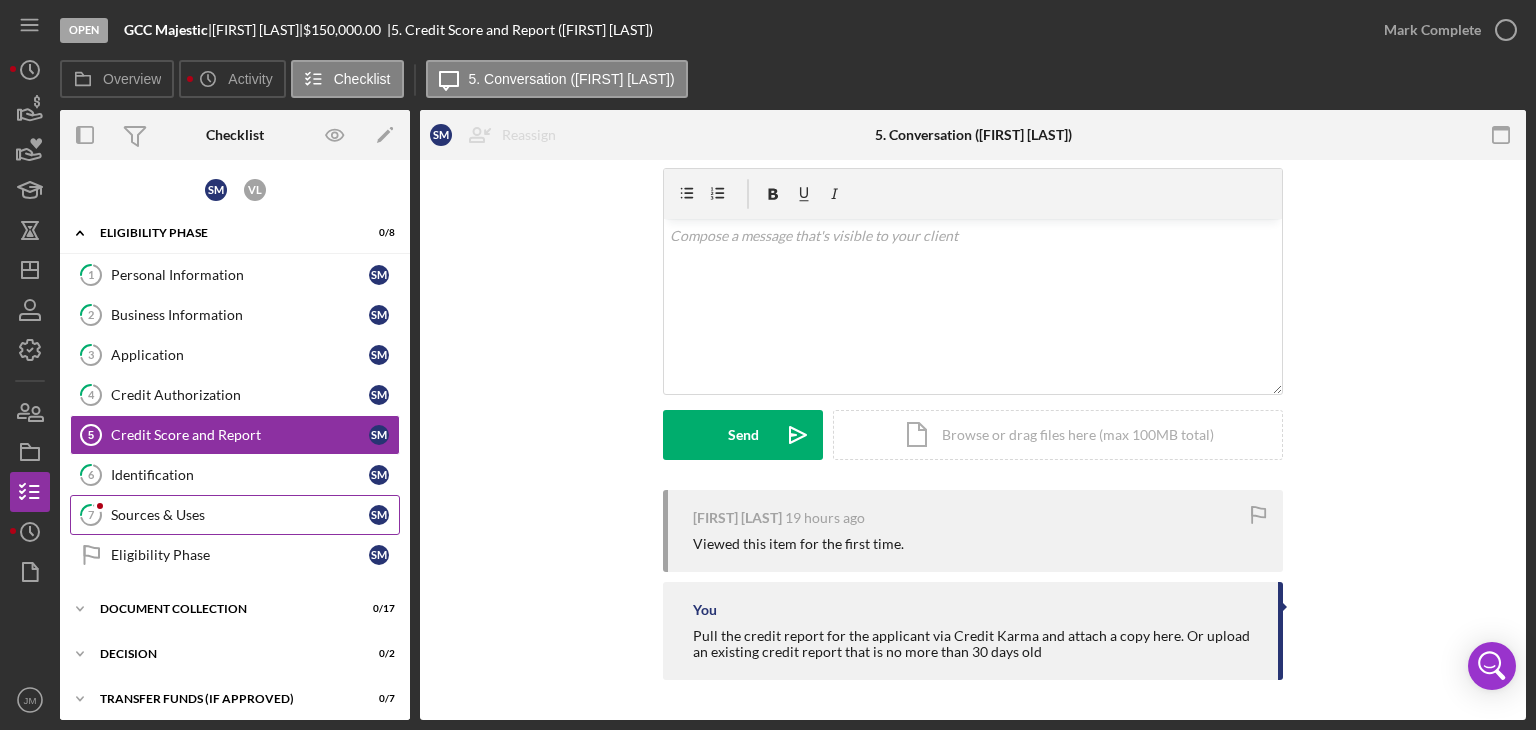 click on "Sources & Uses" at bounding box center [240, 515] 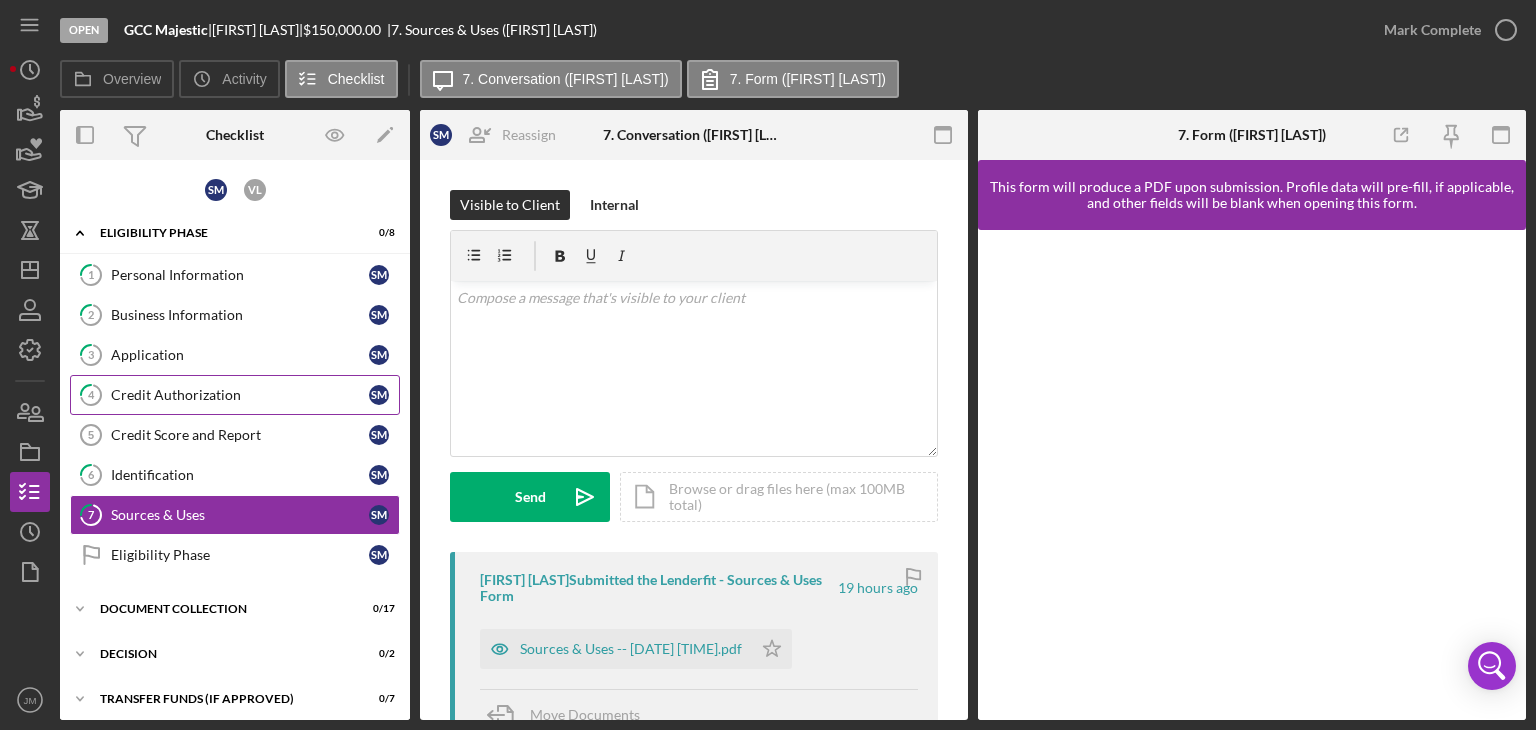 click on "Credit Authorization" at bounding box center (240, 395) 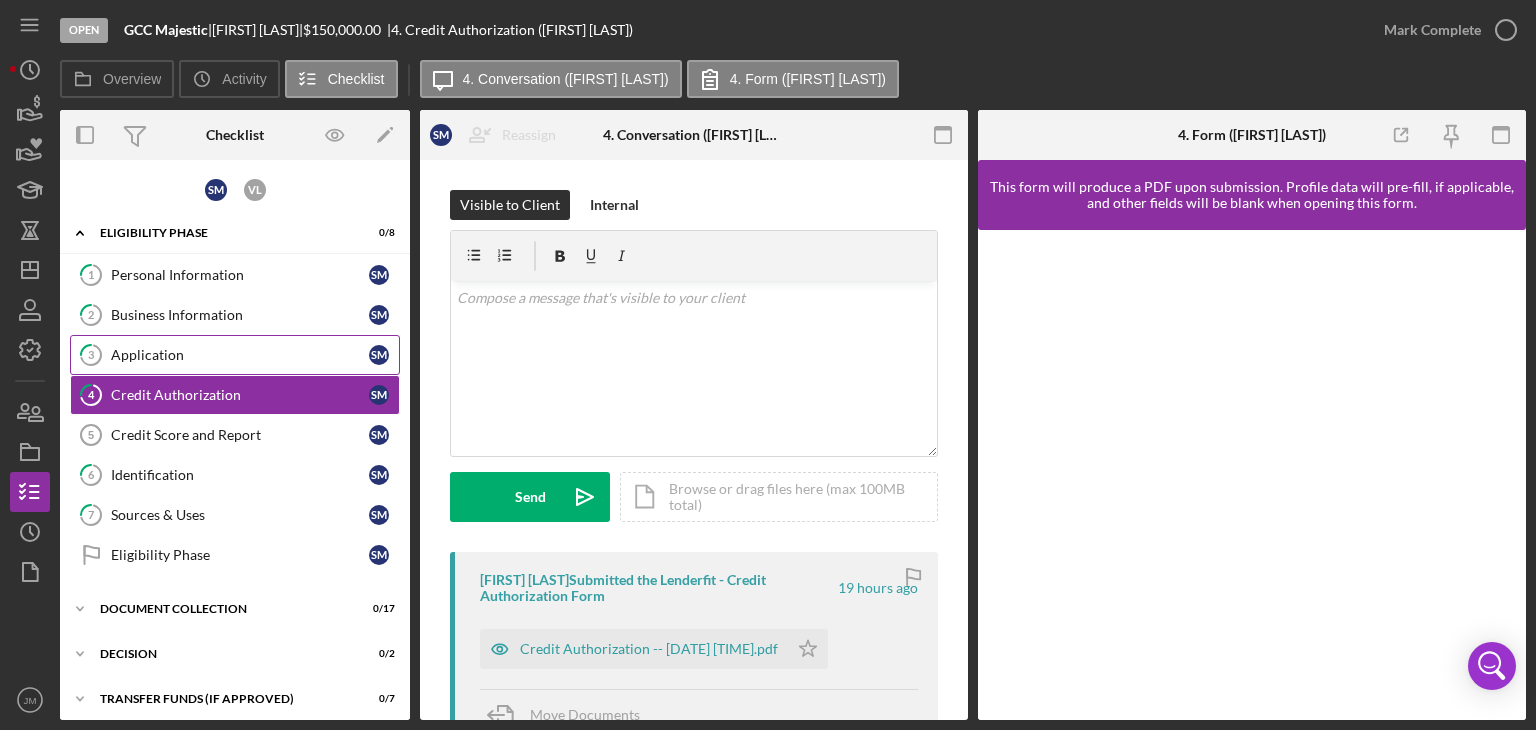 click on "3 Application S [INITIAL]" at bounding box center (235, 355) 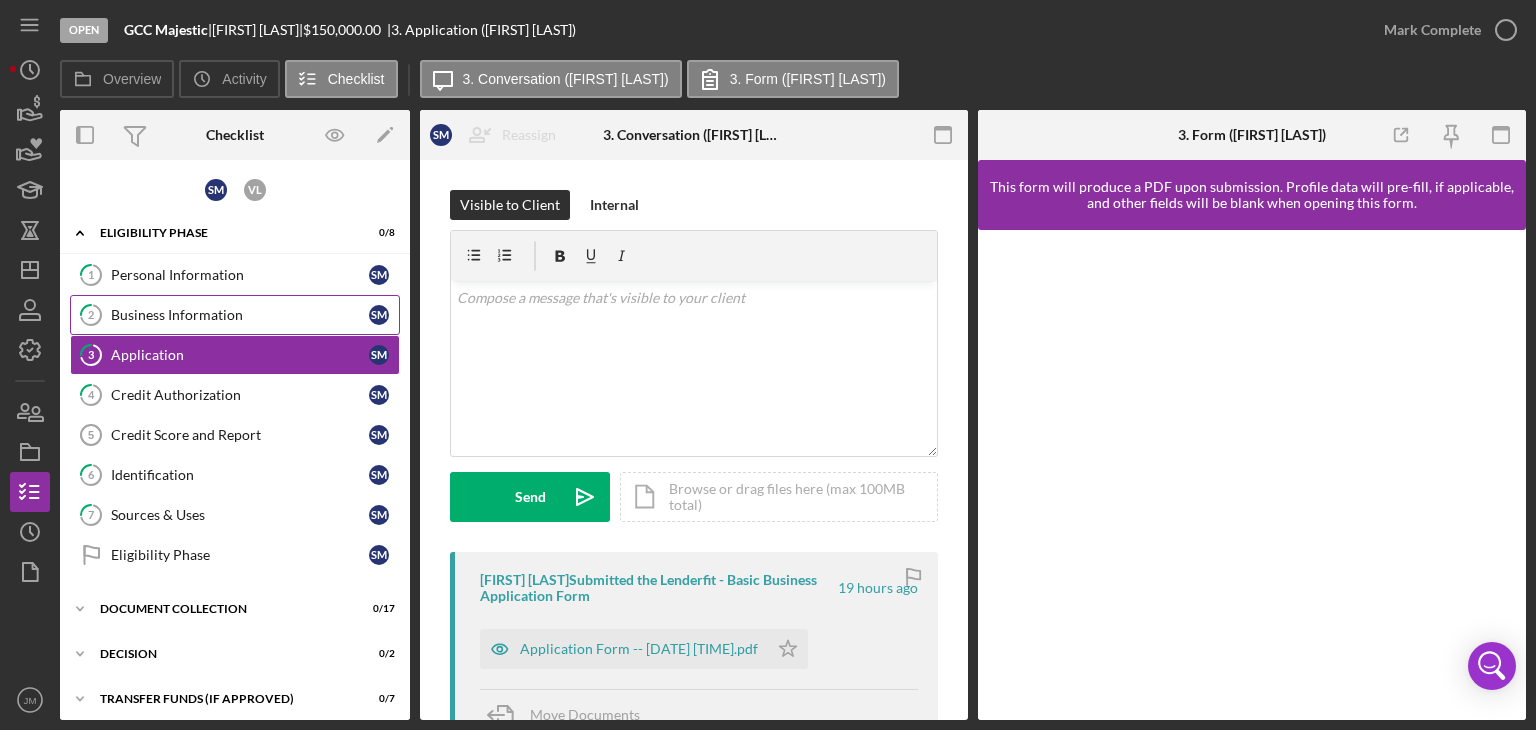 click on "Business Information" at bounding box center (240, 315) 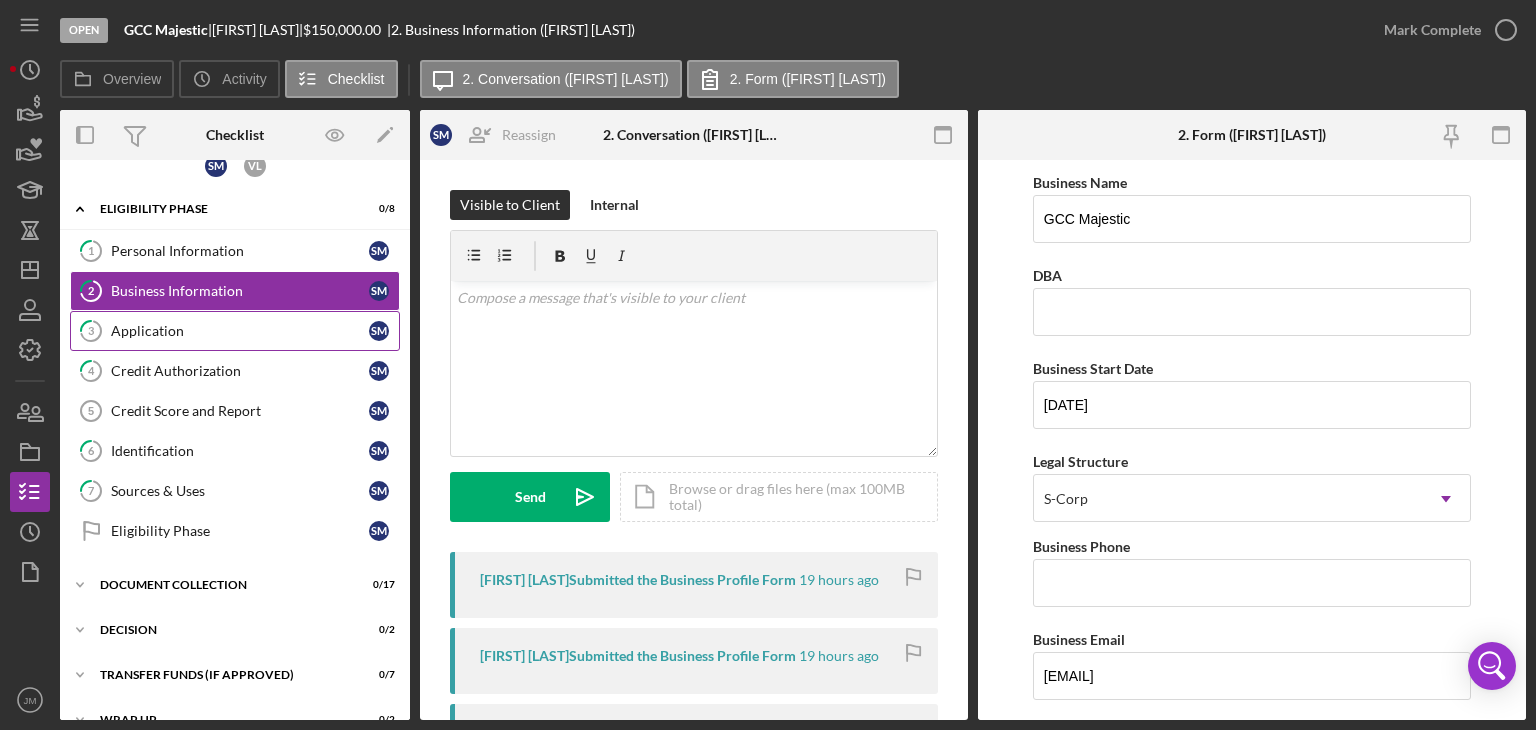 scroll, scrollTop: 0, scrollLeft: 0, axis: both 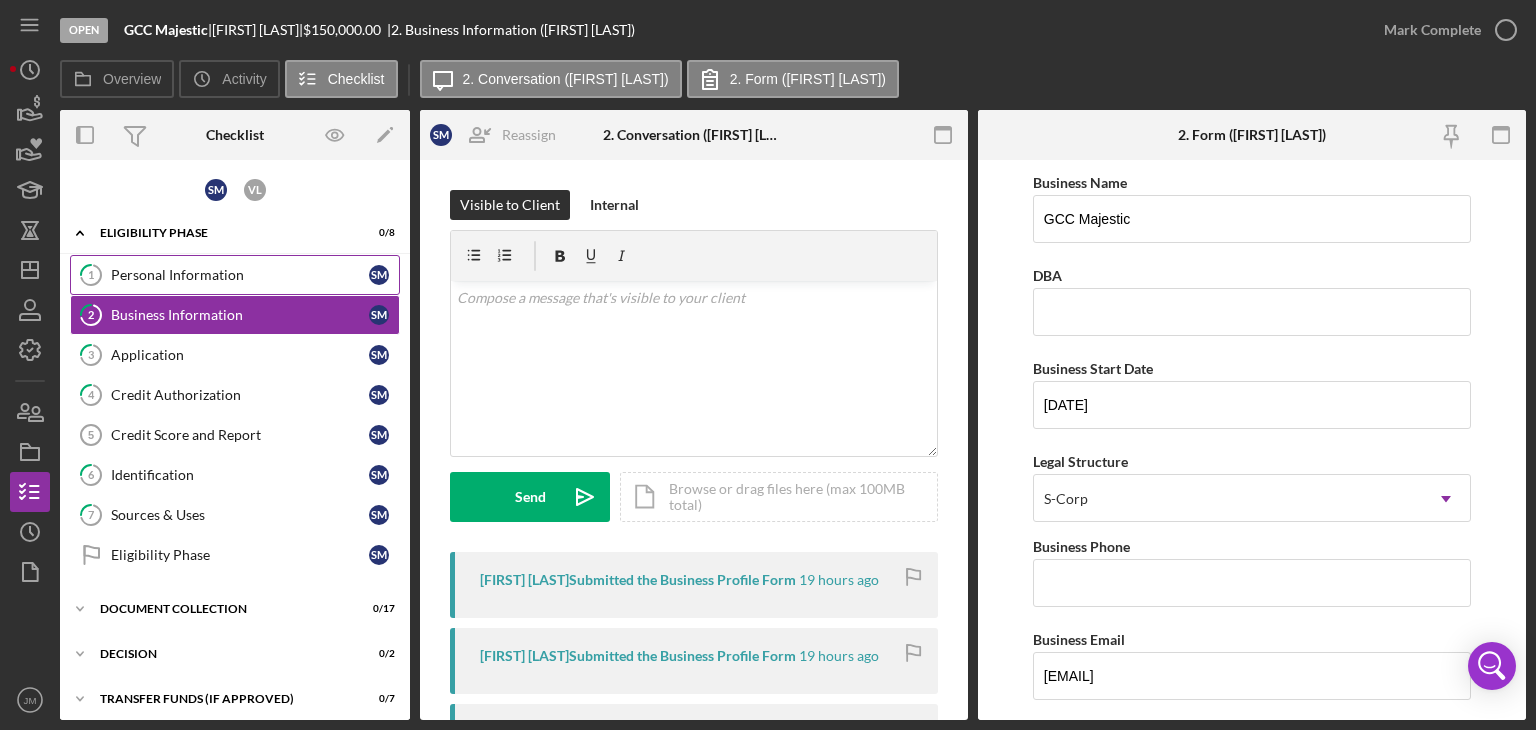 click on "1 Personal Information S [INITIAL]" at bounding box center (235, 275) 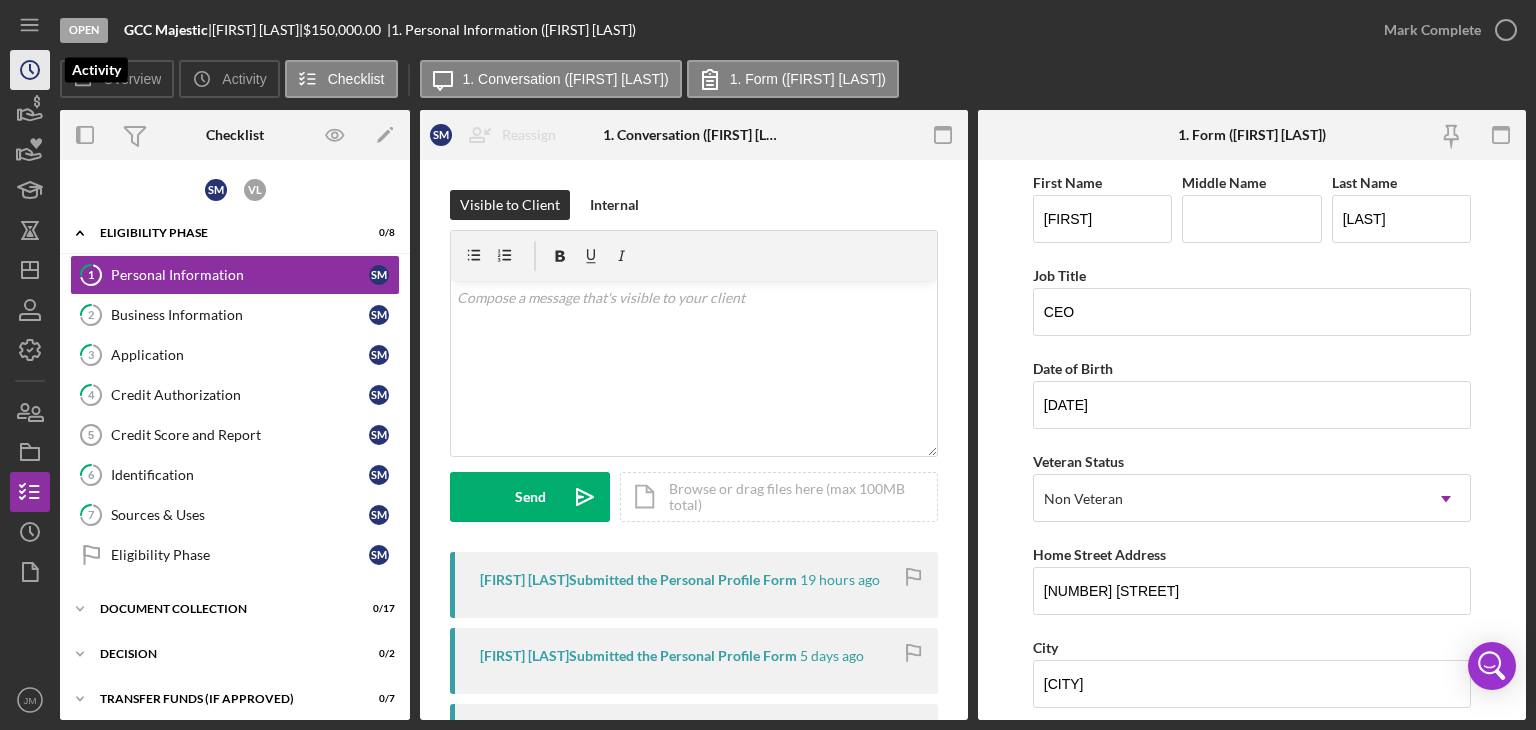 click on "Icon/History" 